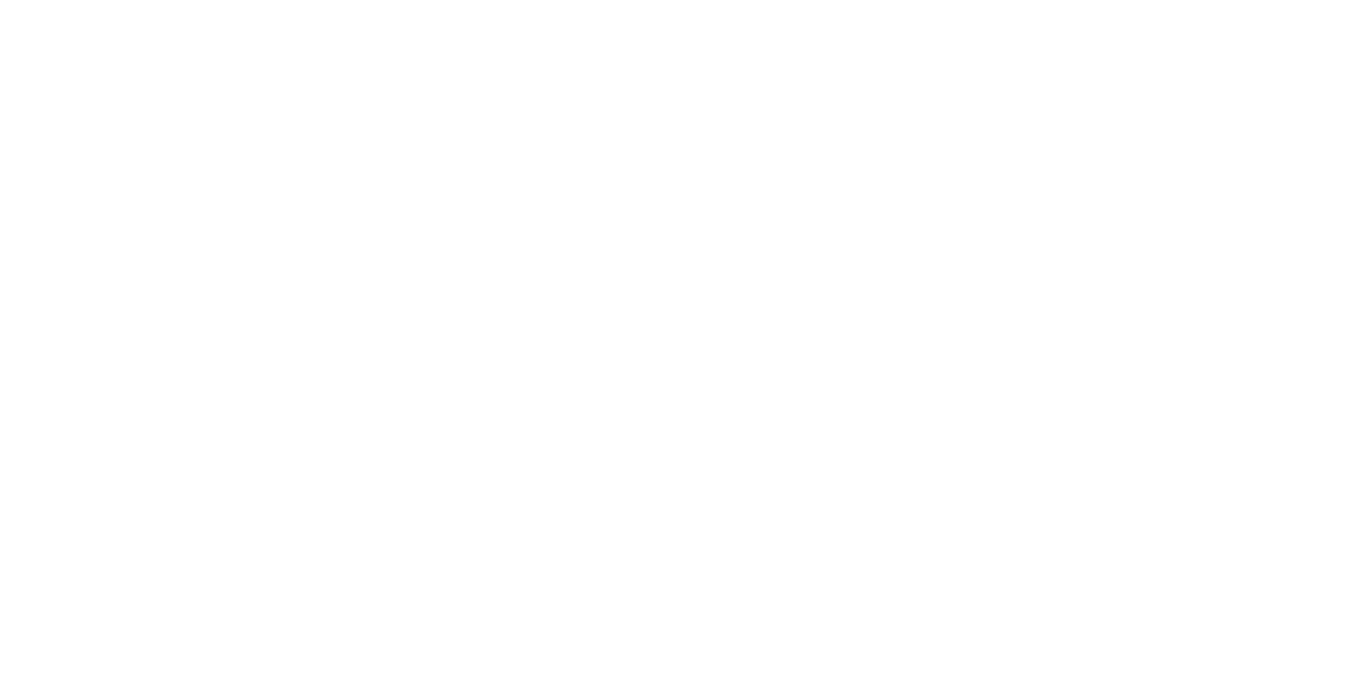 scroll, scrollTop: 0, scrollLeft: 0, axis: both 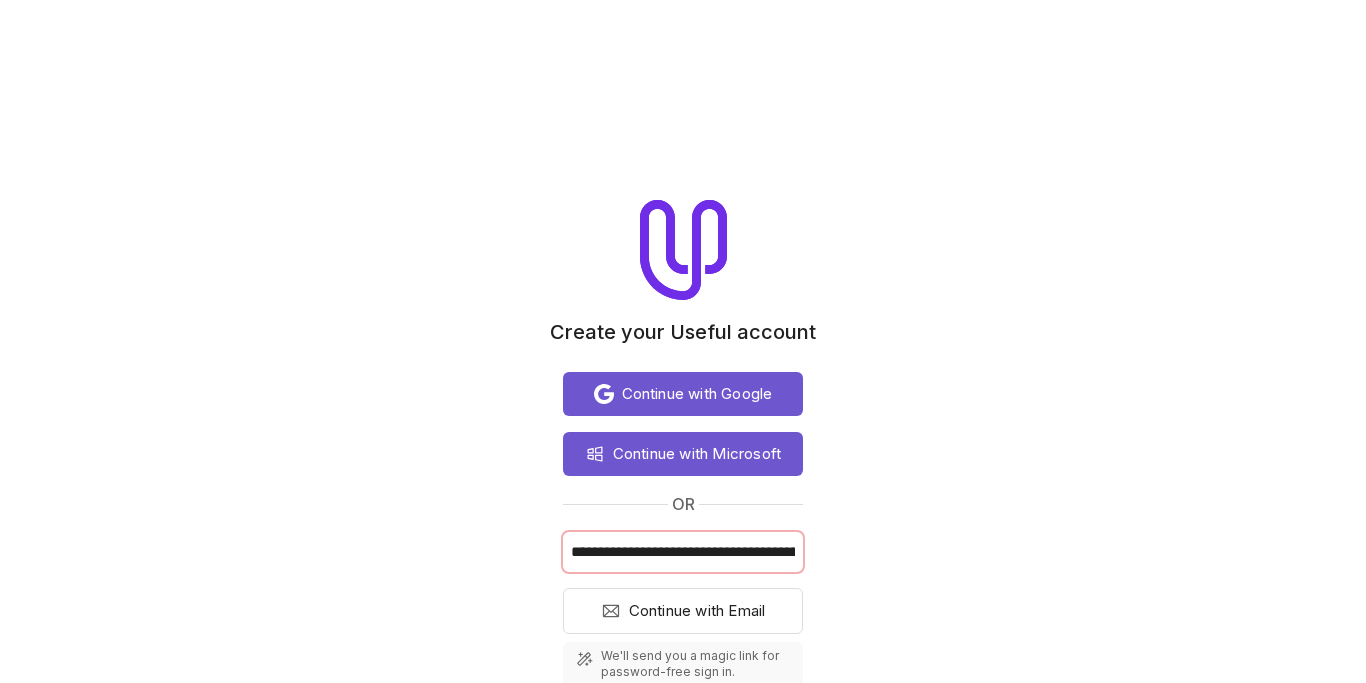 click on "**********" at bounding box center (683, 552) 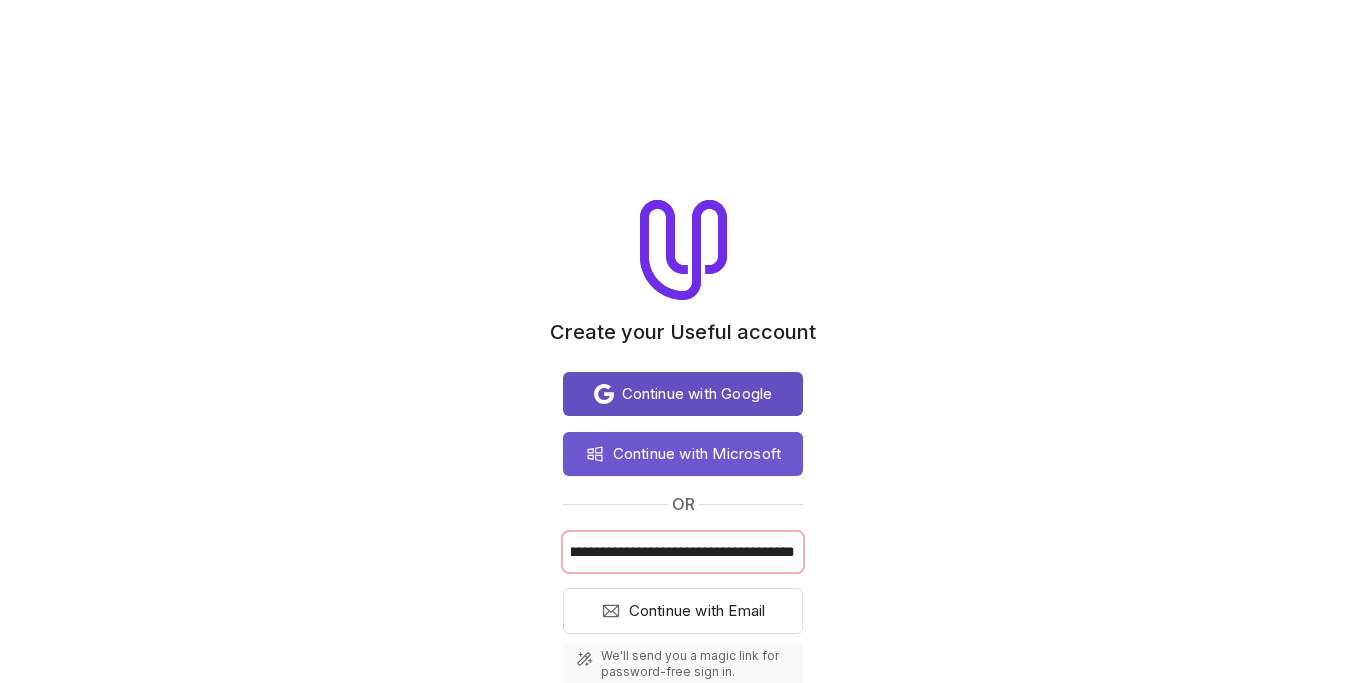 type on "**********" 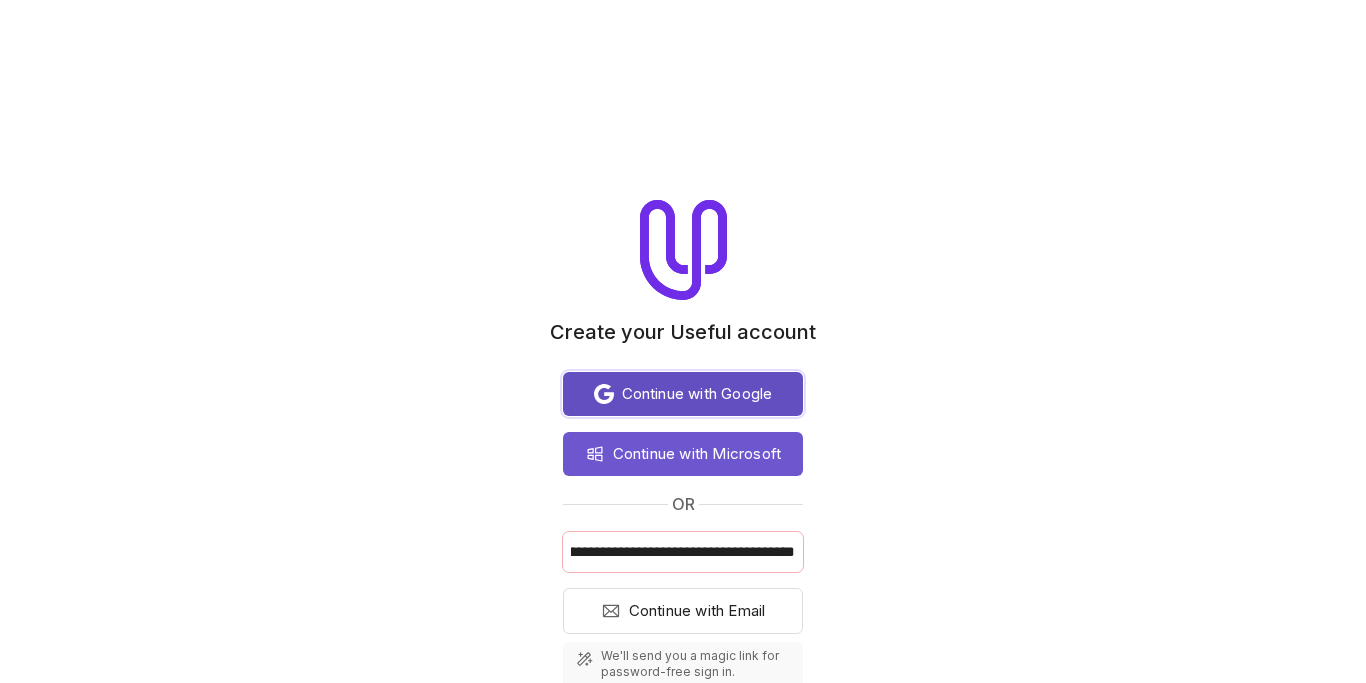 click on "Continue with Google" at bounding box center (697, 394) 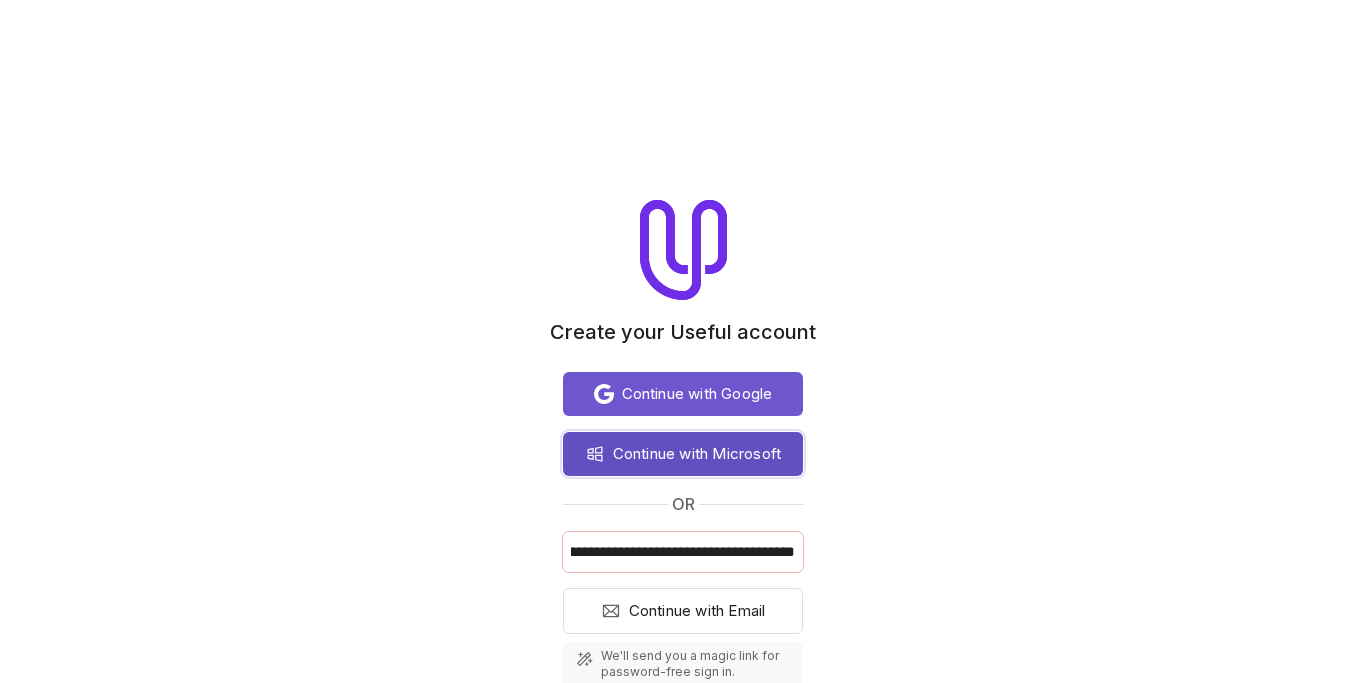 click on "Continue with Microsoft" at bounding box center [697, 454] 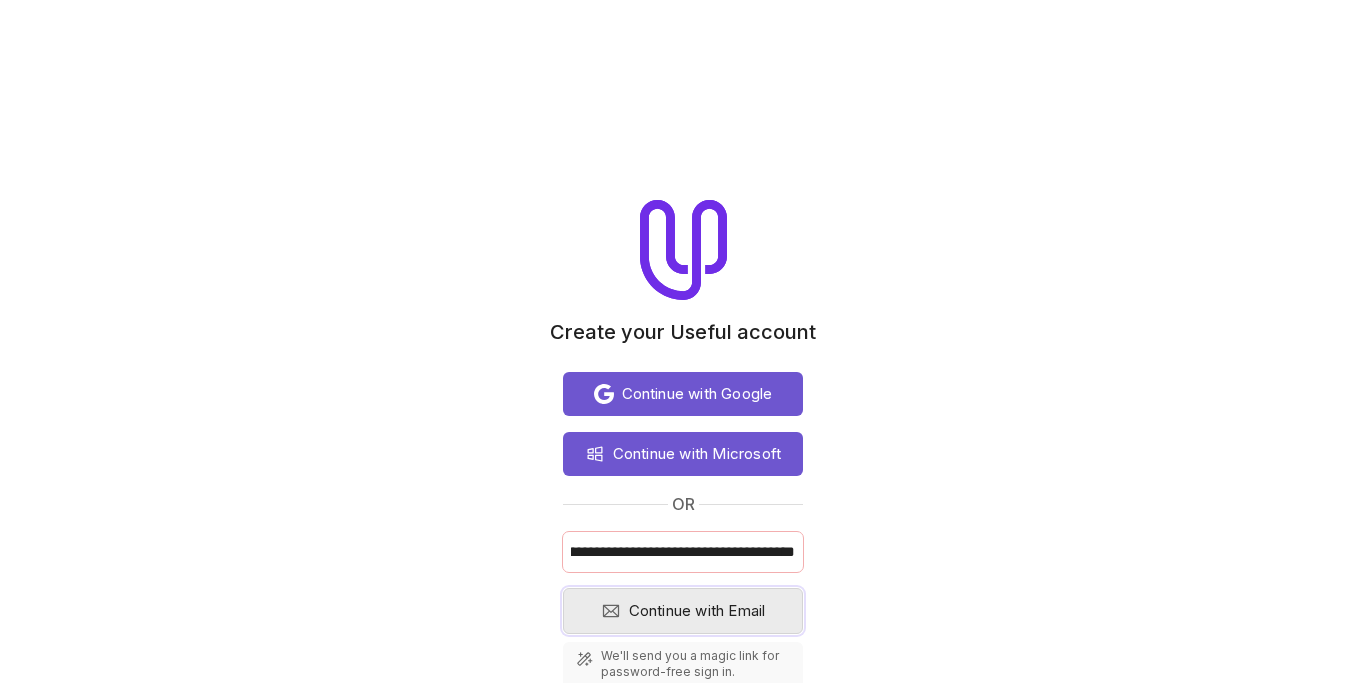 click on "Continue with Email" at bounding box center (697, 611) 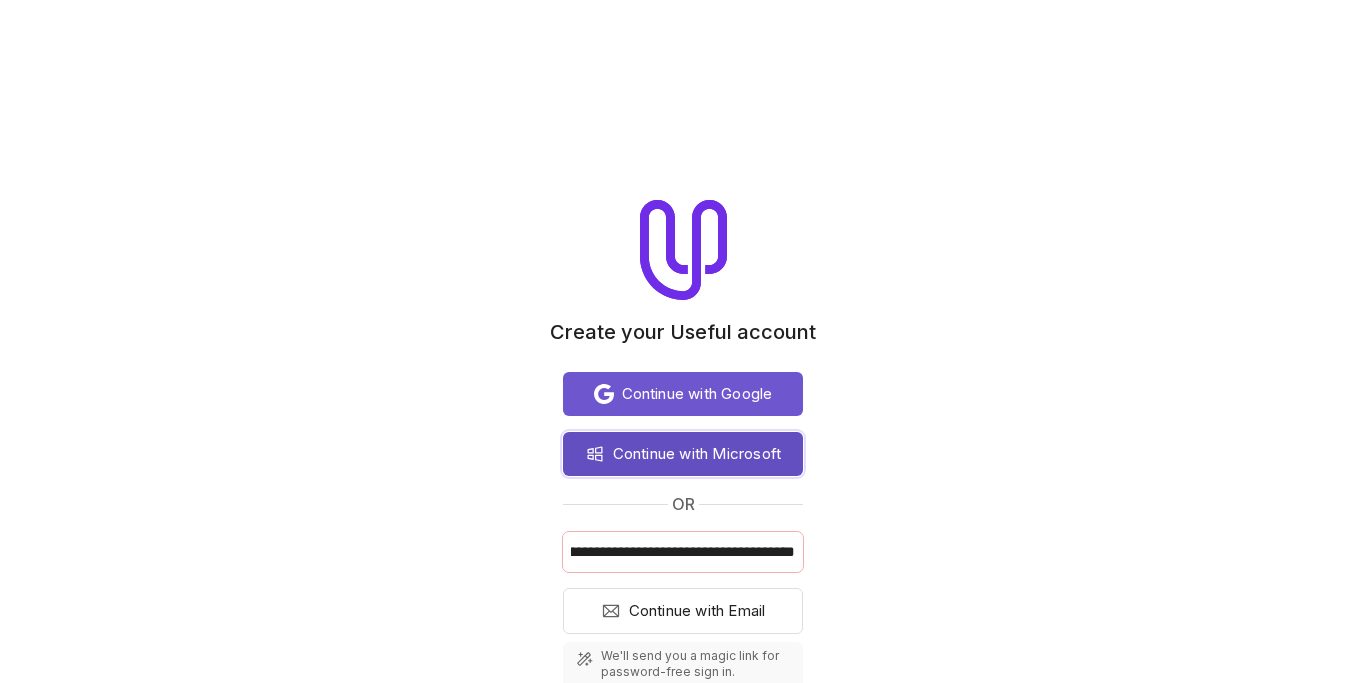 click on "Continue with Microsoft" at bounding box center [683, 454] 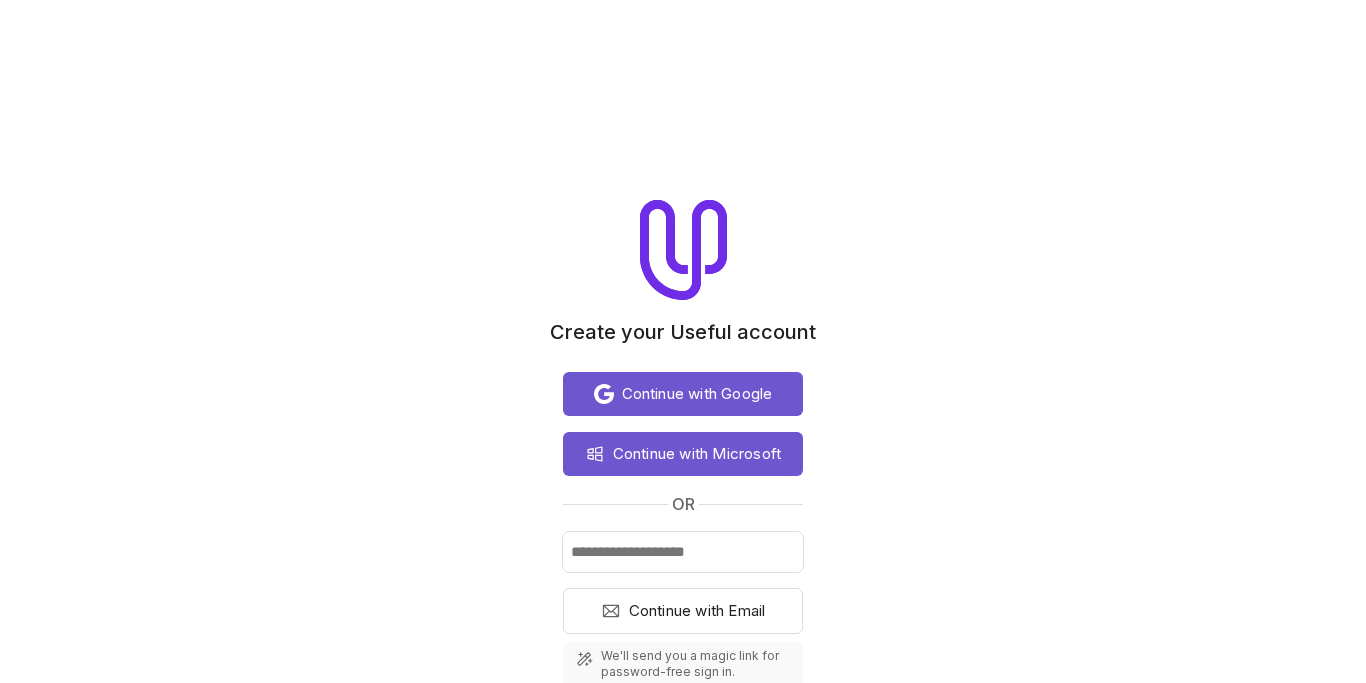 scroll, scrollTop: 0, scrollLeft: 0, axis: both 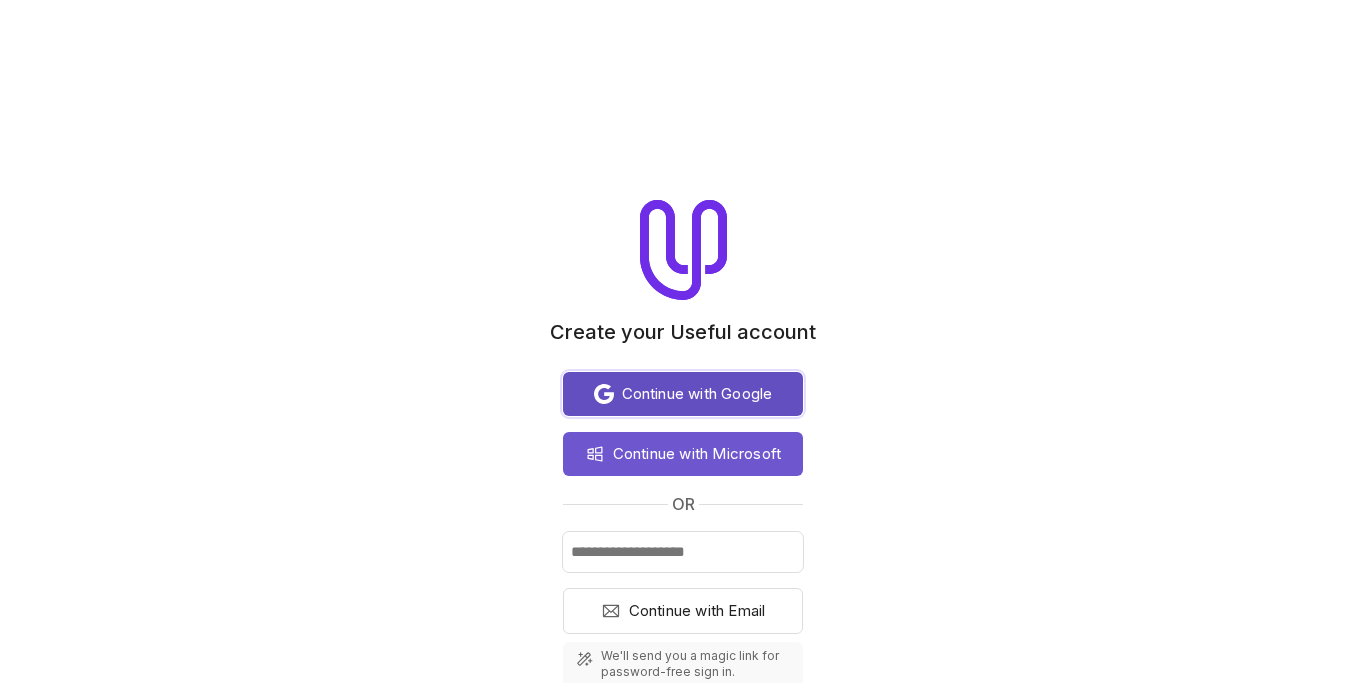 click on "Continue with Google" at bounding box center [697, 394] 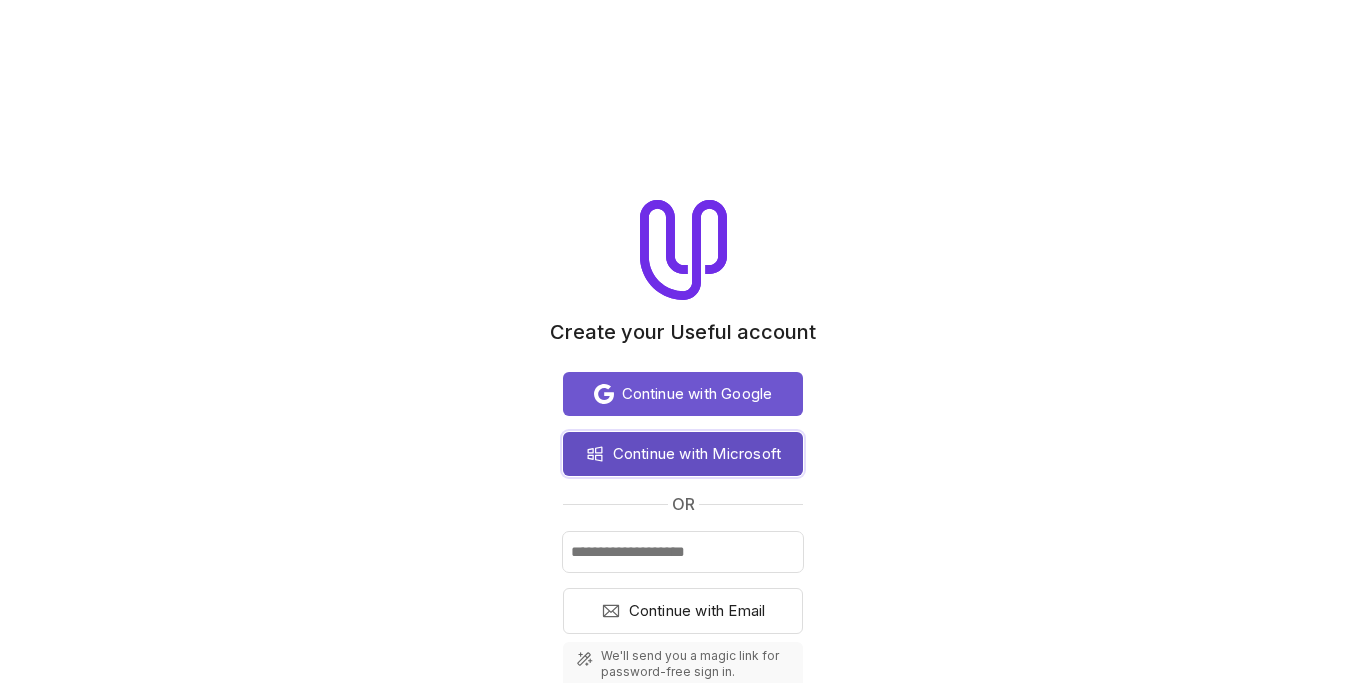 click on "Continue with Microsoft" at bounding box center (697, 454) 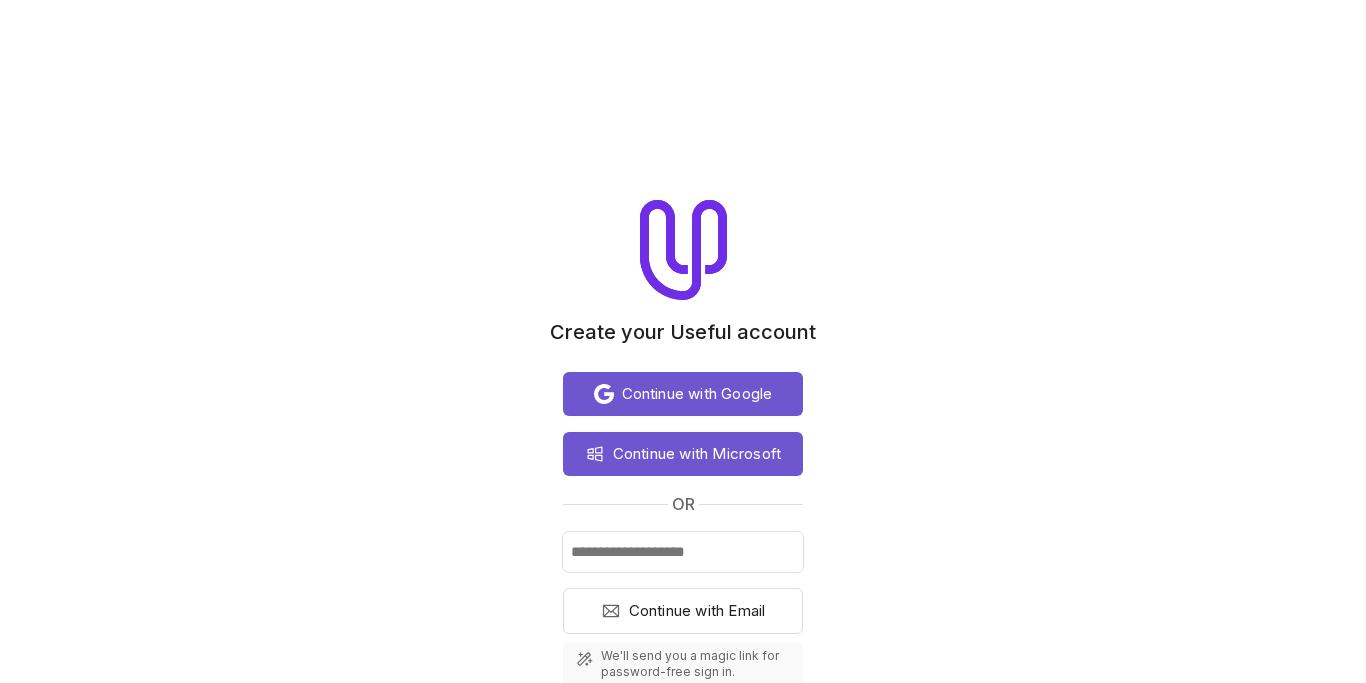 click on "or" at bounding box center (683, 504) 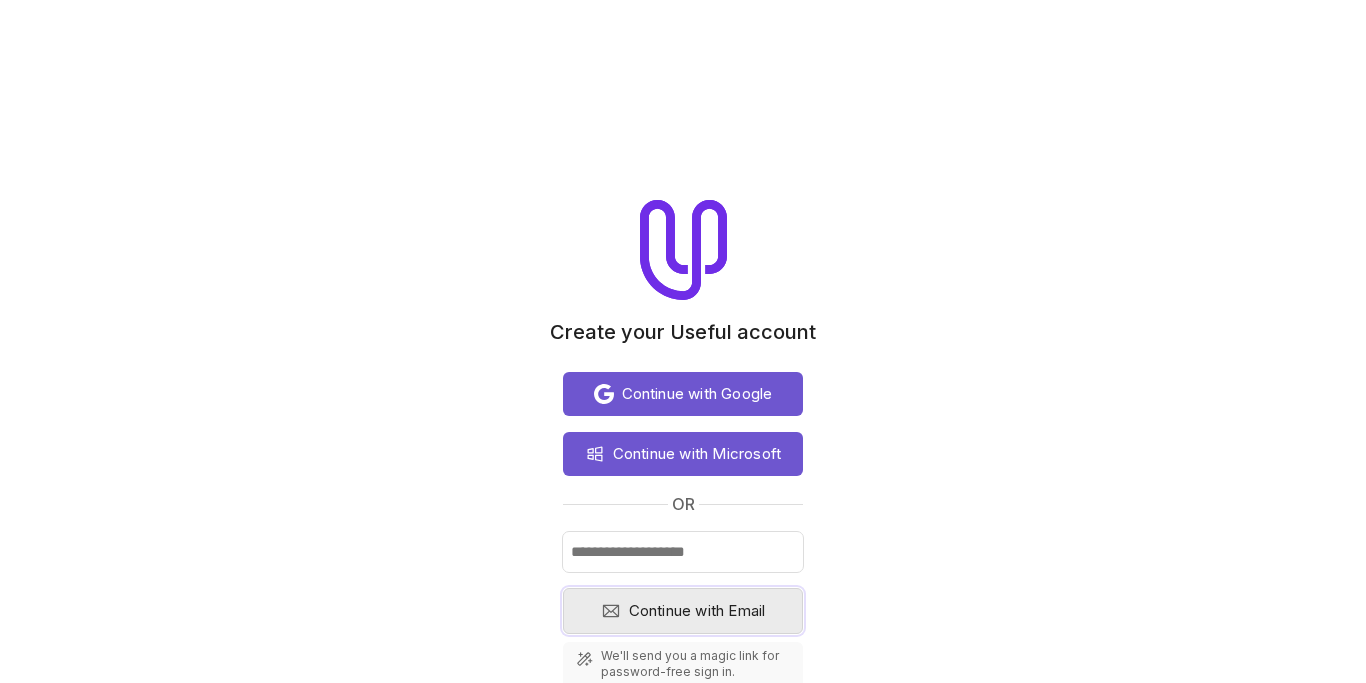 click on "Continue with Email" at bounding box center [697, 611] 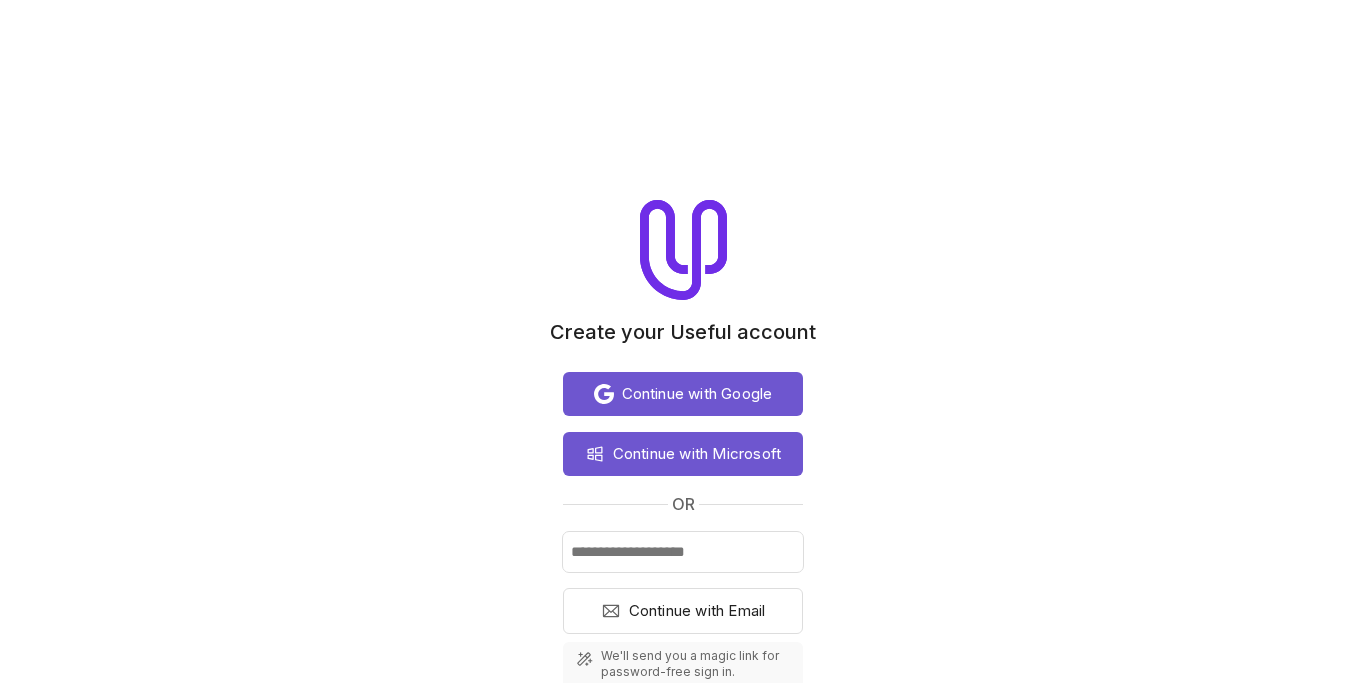 click on "We'll send you a magic link for password-free sign in." at bounding box center (696, 664) 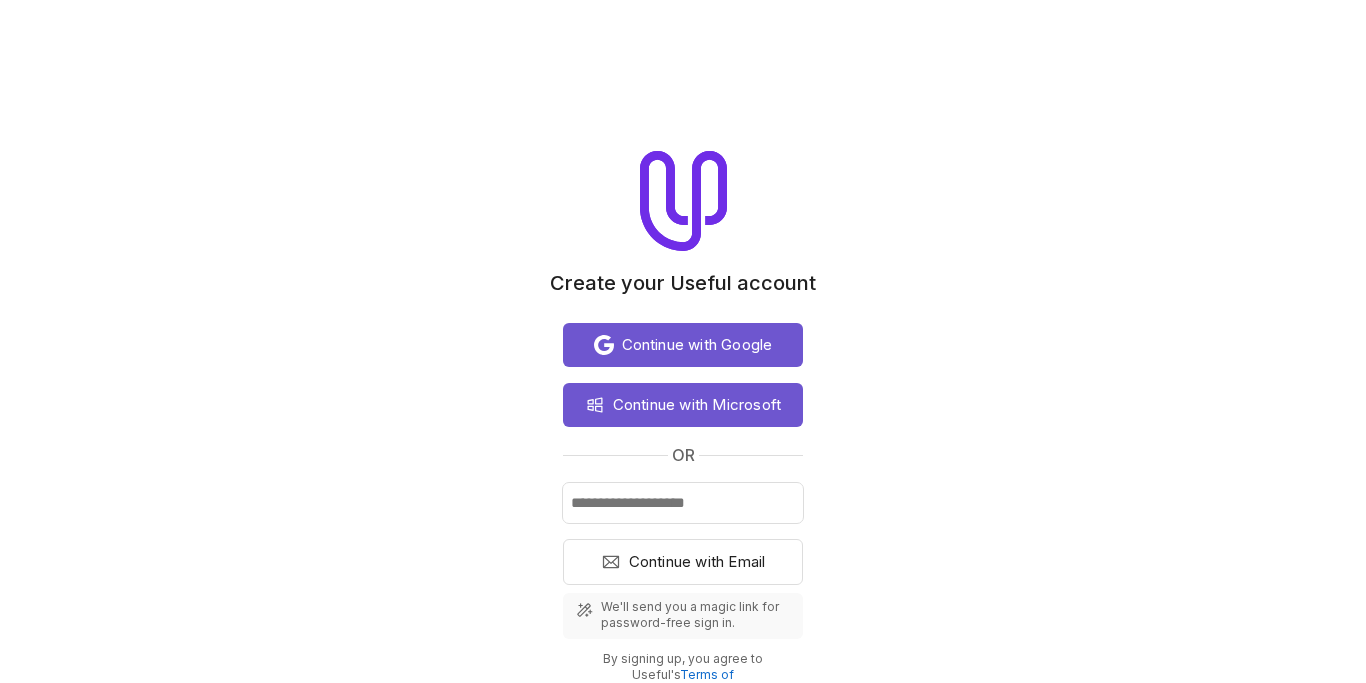 click on "By signing up, you agree to Useful's  Terms of Service  and  Privacy Policy ." at bounding box center [683, 675] 